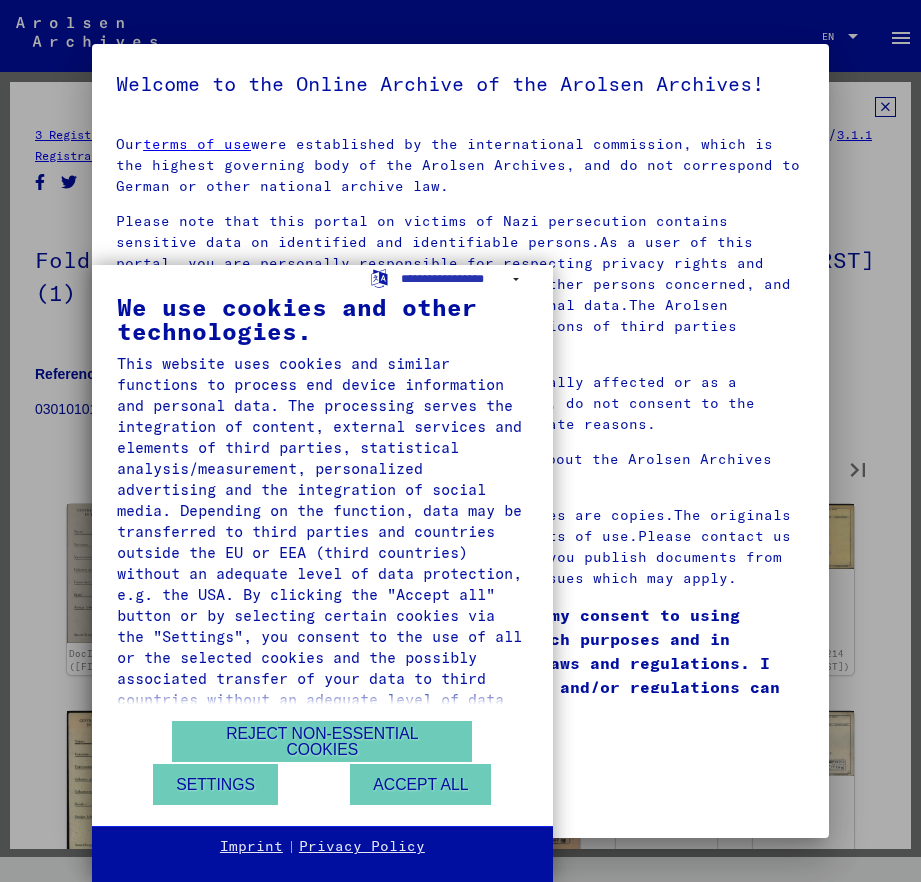 scroll, scrollTop: 0, scrollLeft: 0, axis: both 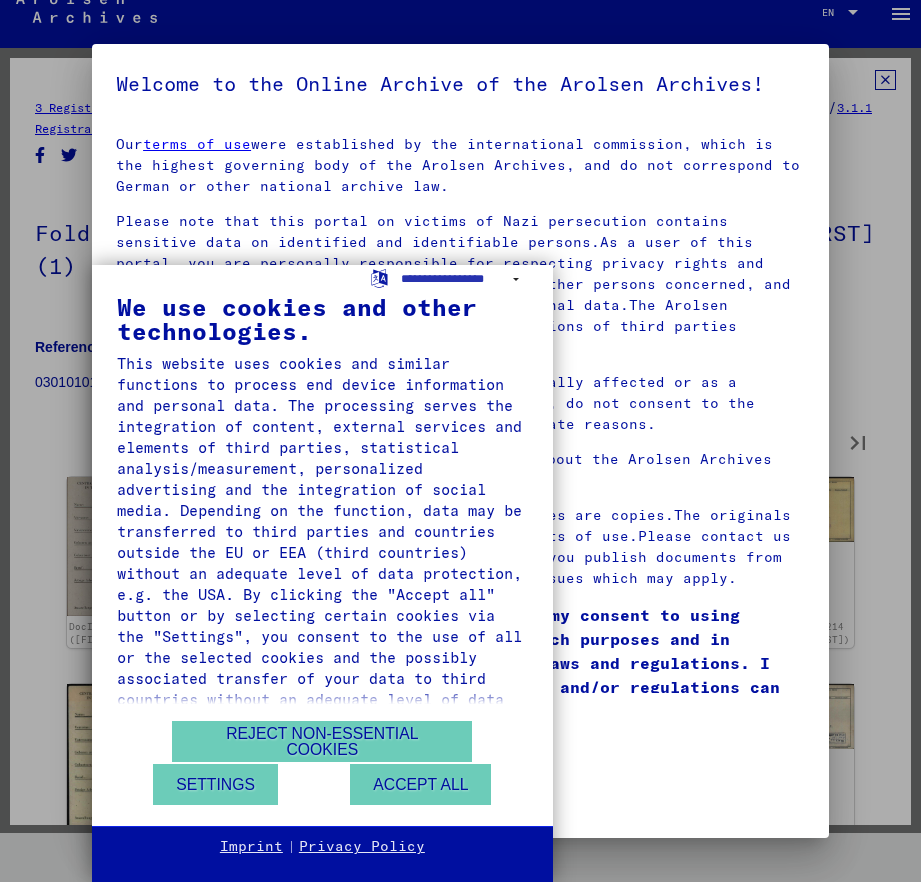 type on "*" 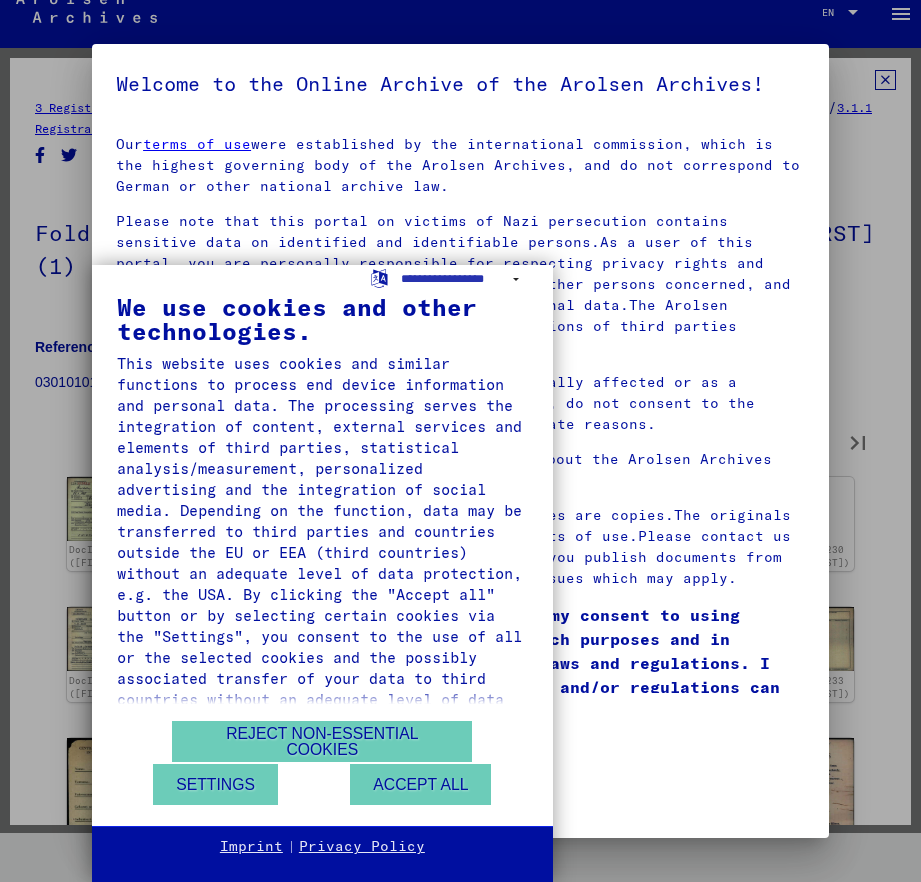 type on "*" 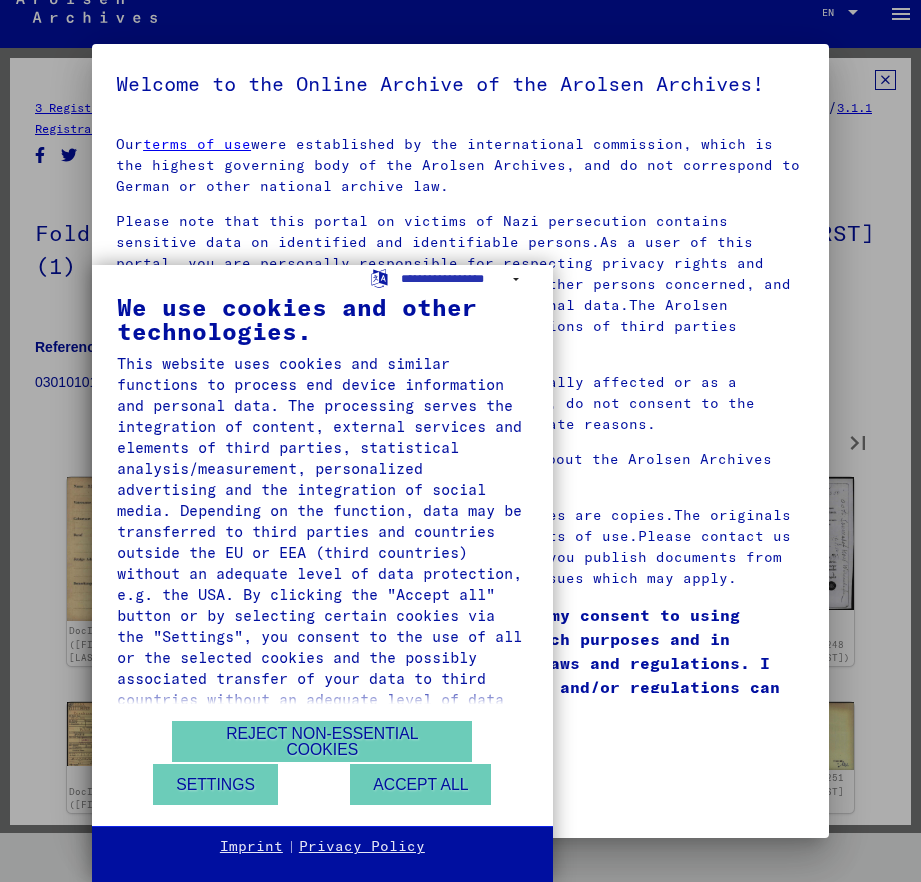 type on "*" 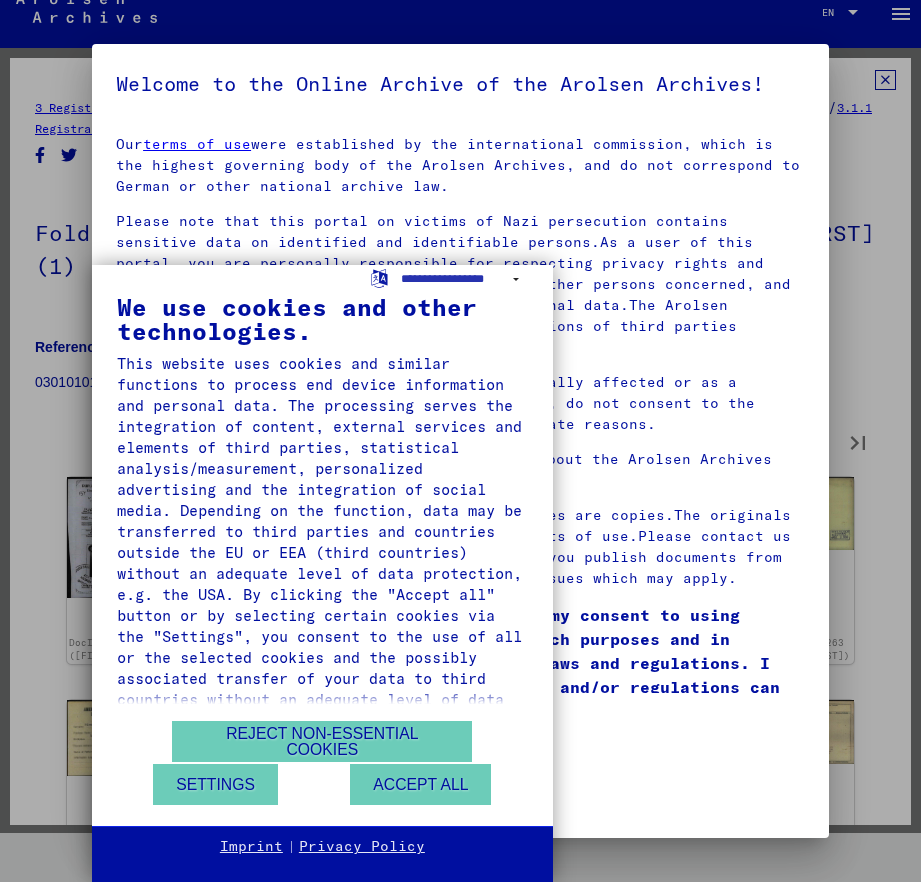 type on "*" 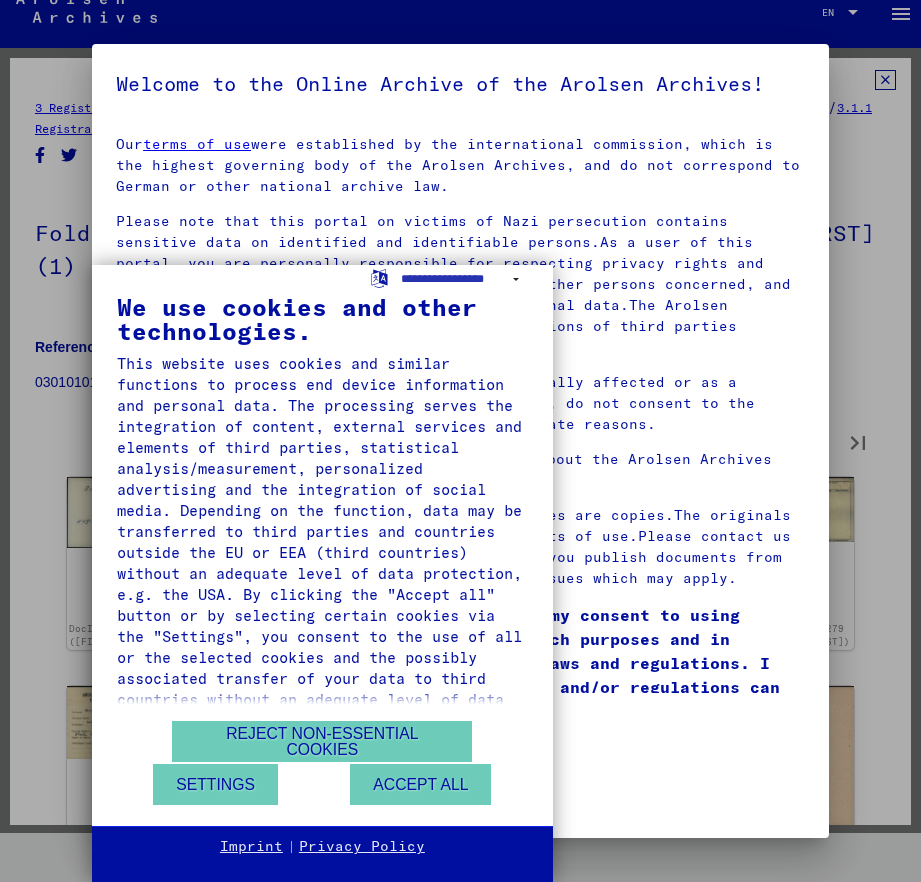 type on "*" 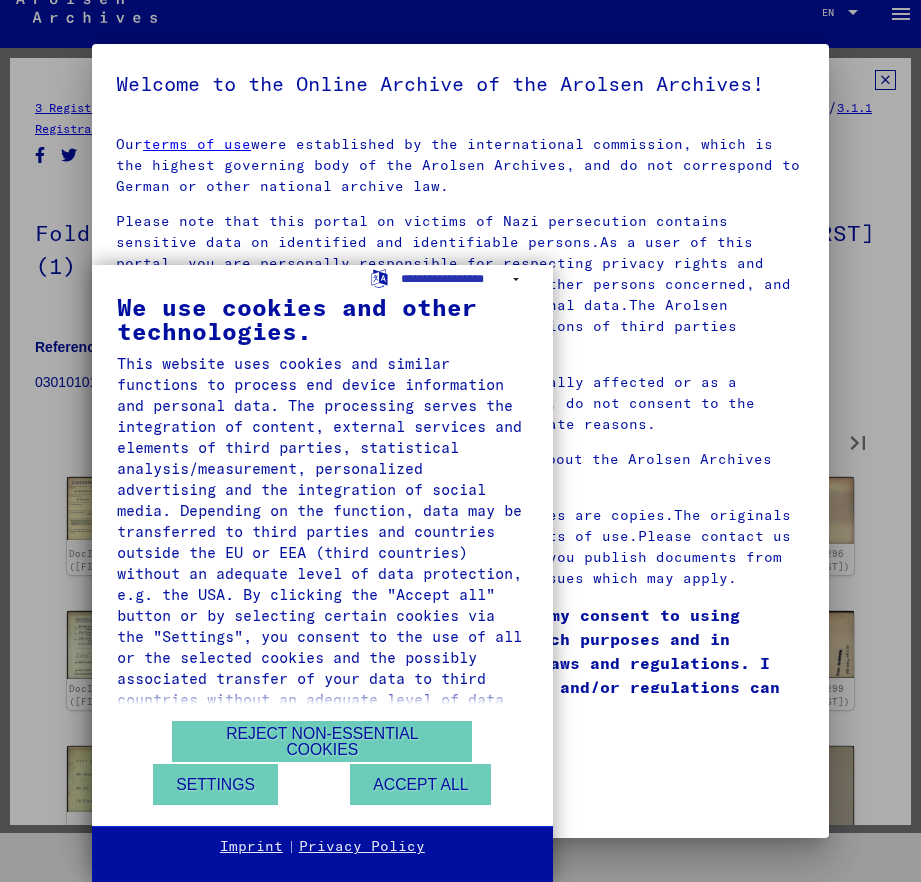 type on "*" 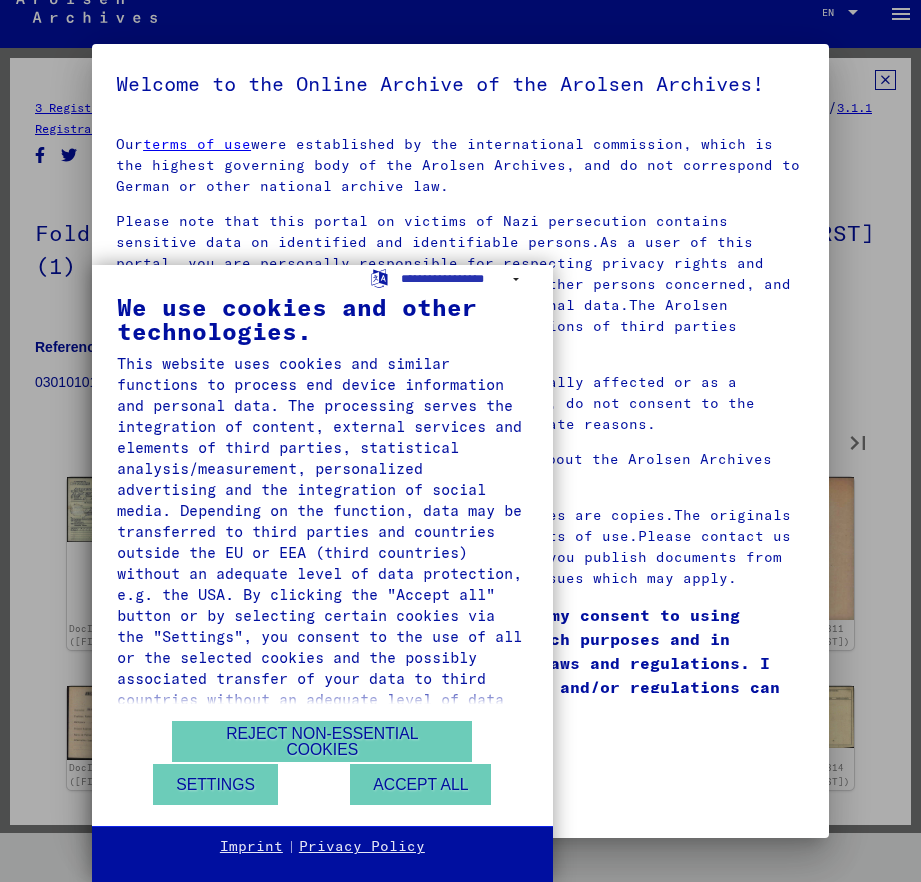 type on "*" 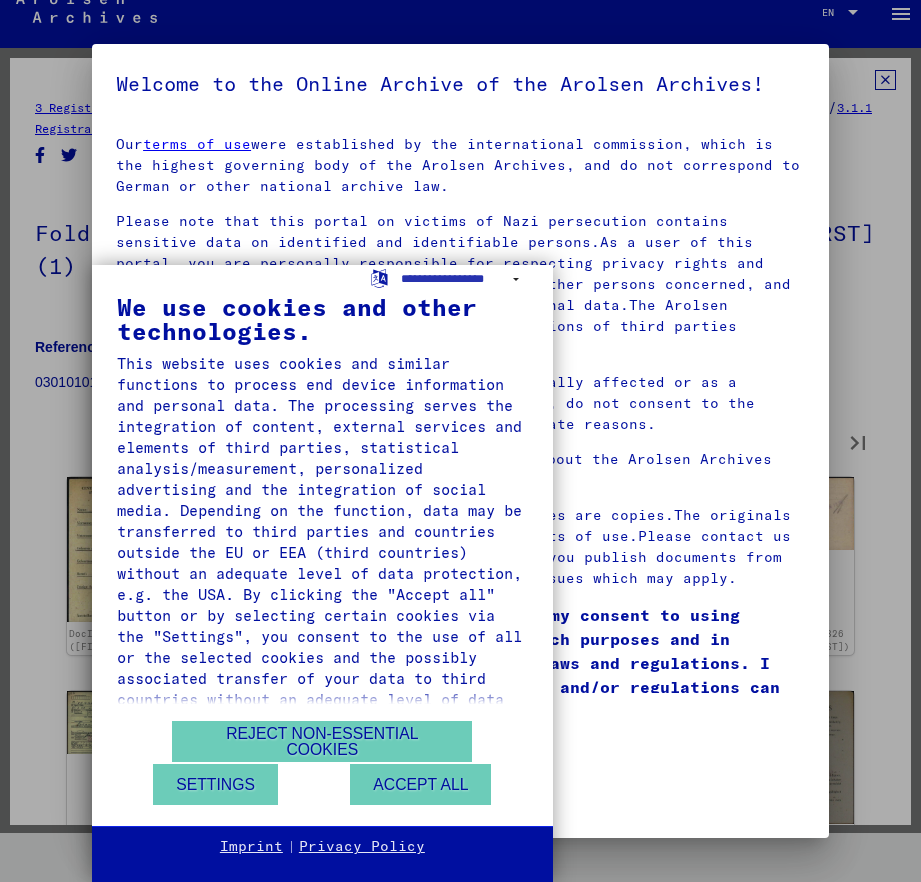 type on "*" 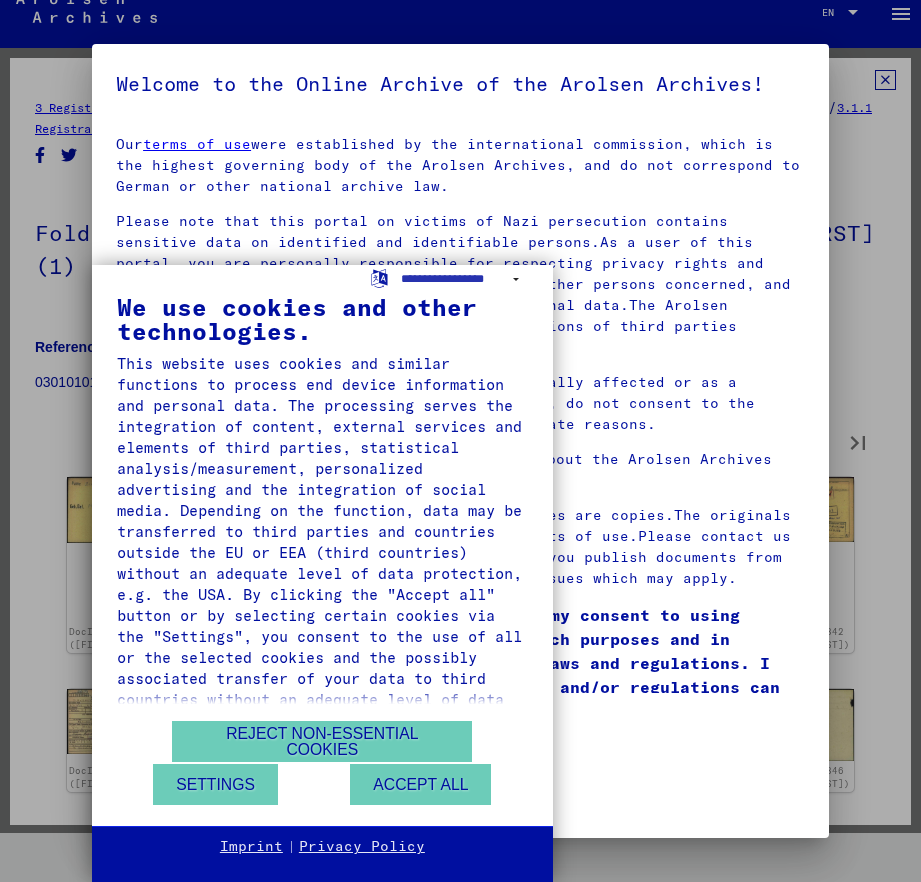 type on "**" 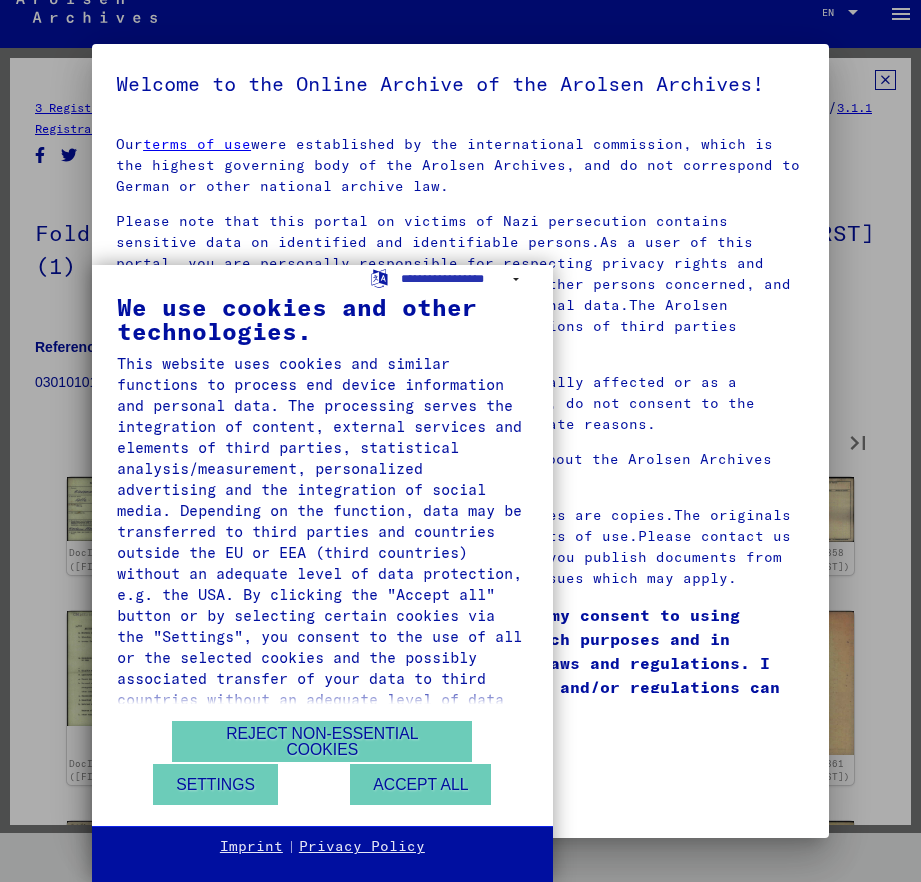 type on "**" 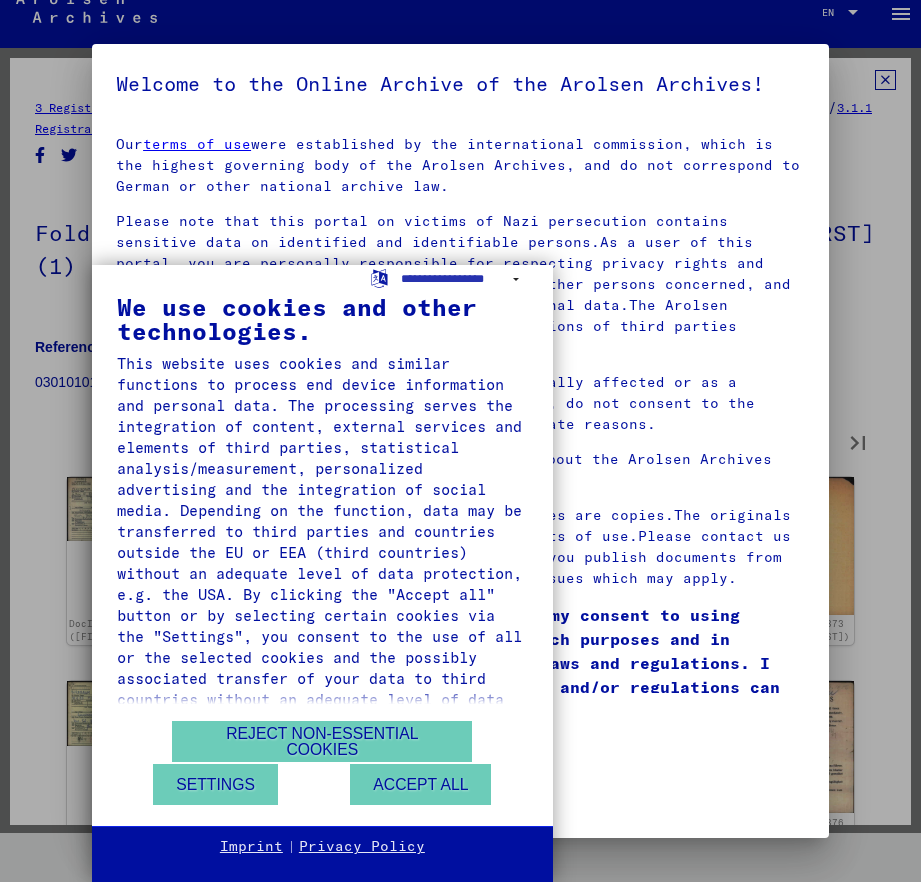 type on "**" 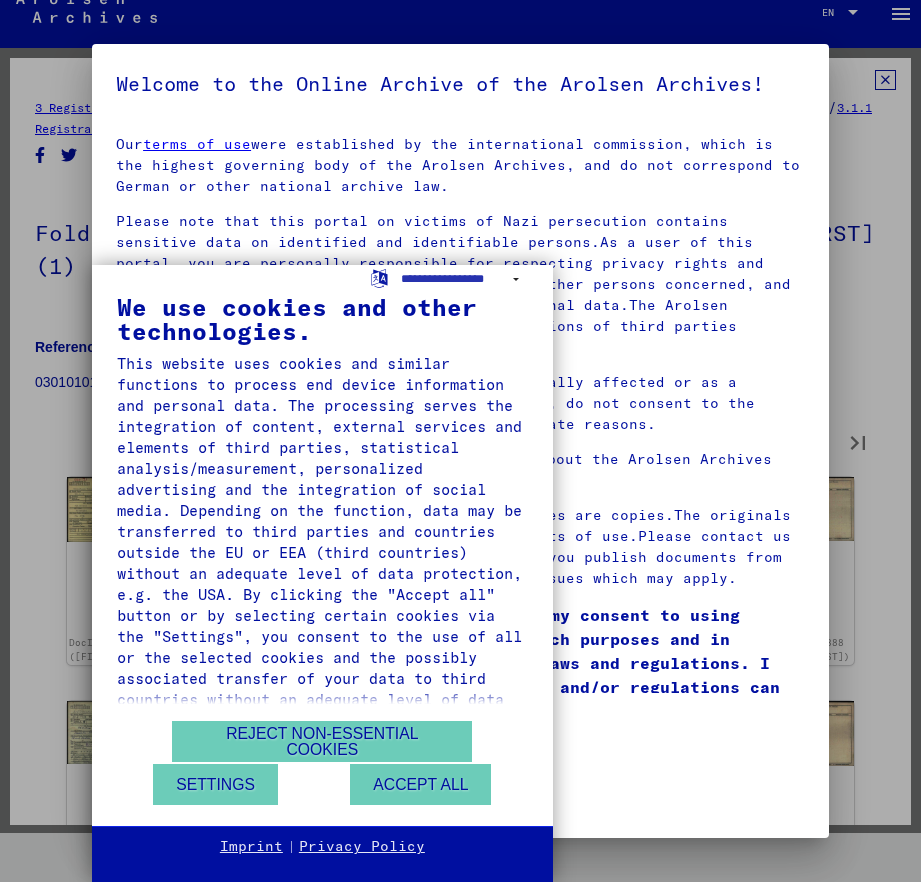 type on "**" 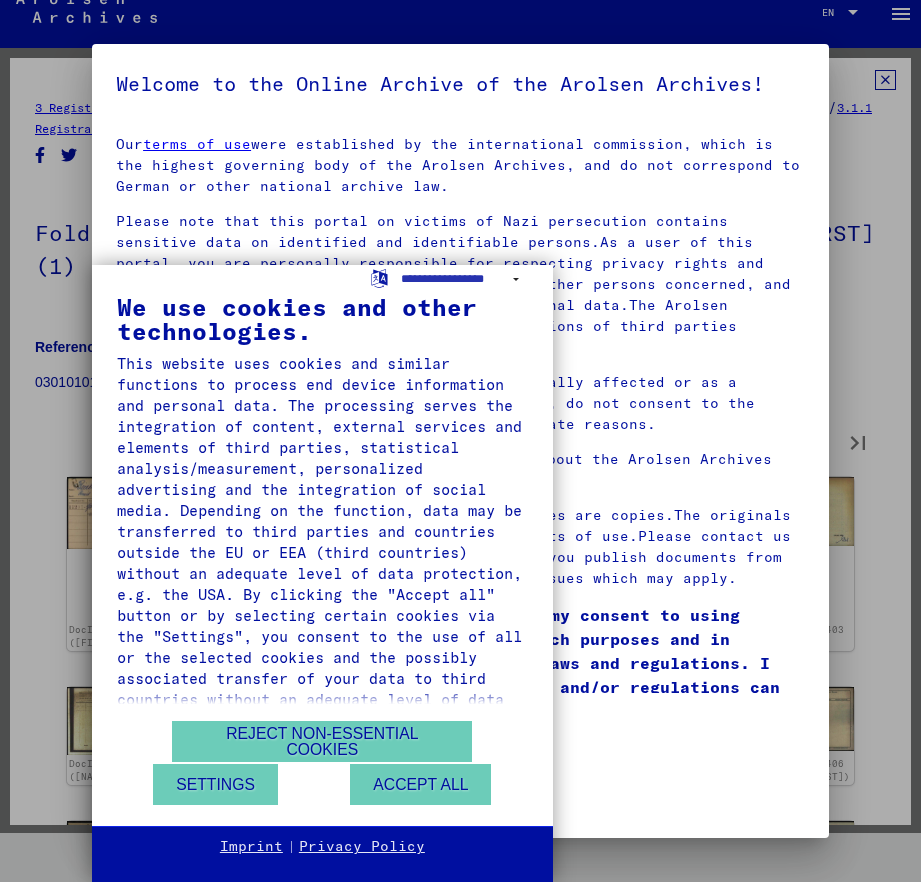 type on "**" 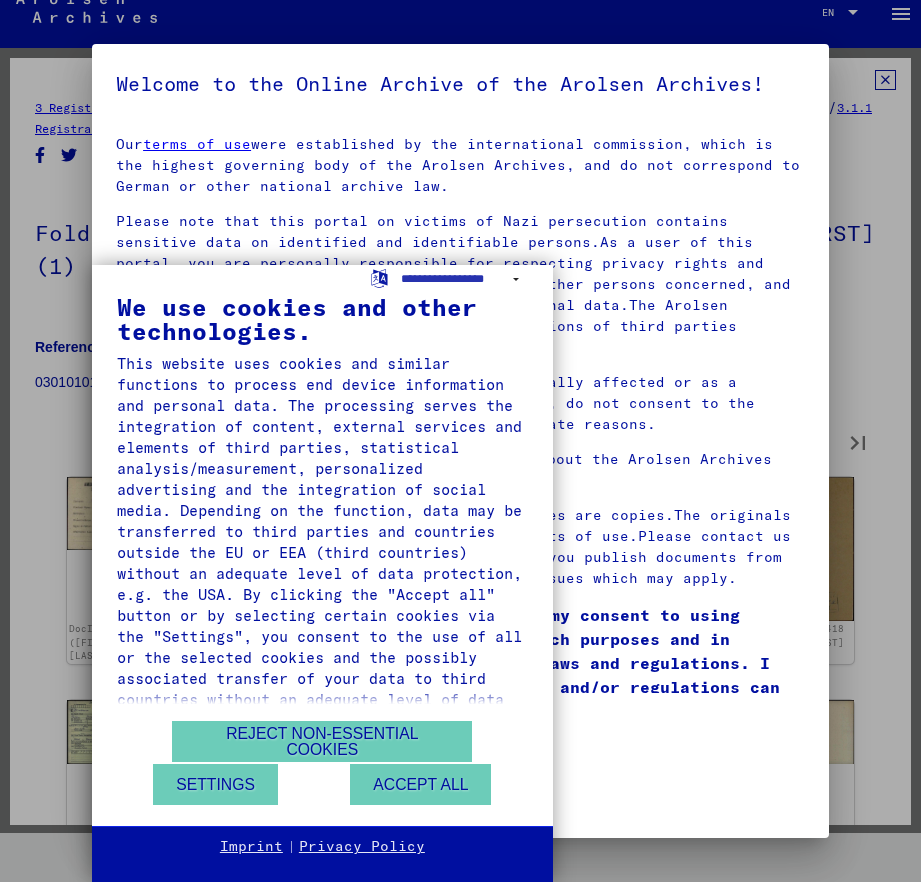 type on "**" 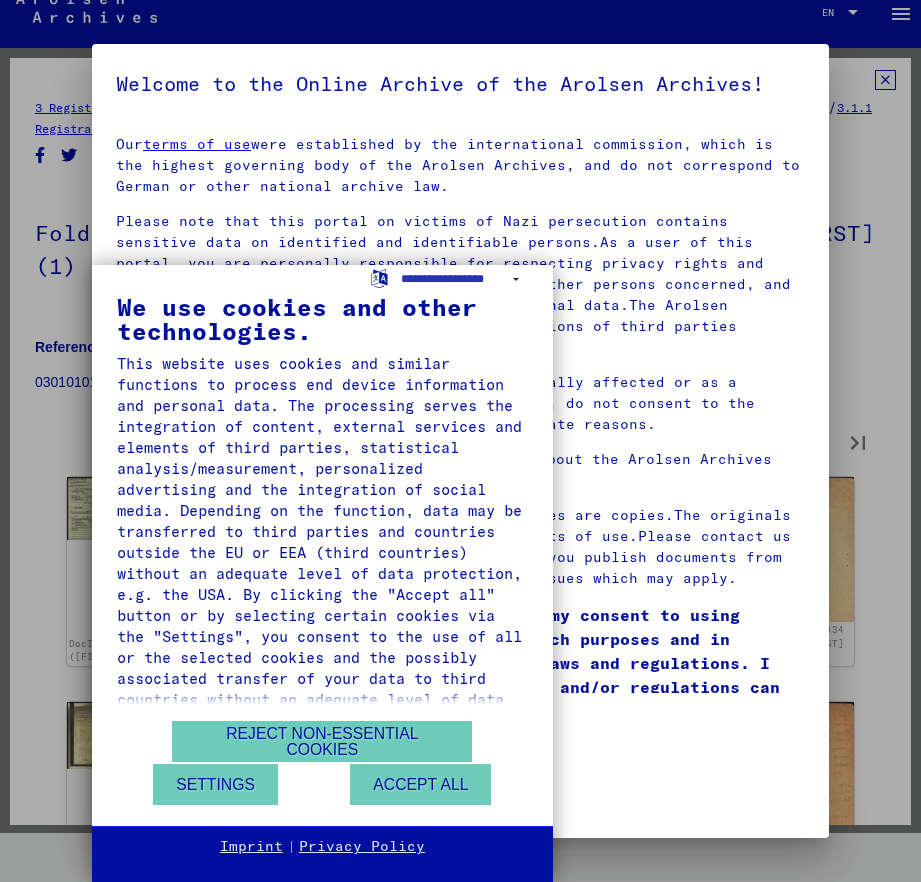 type on "**" 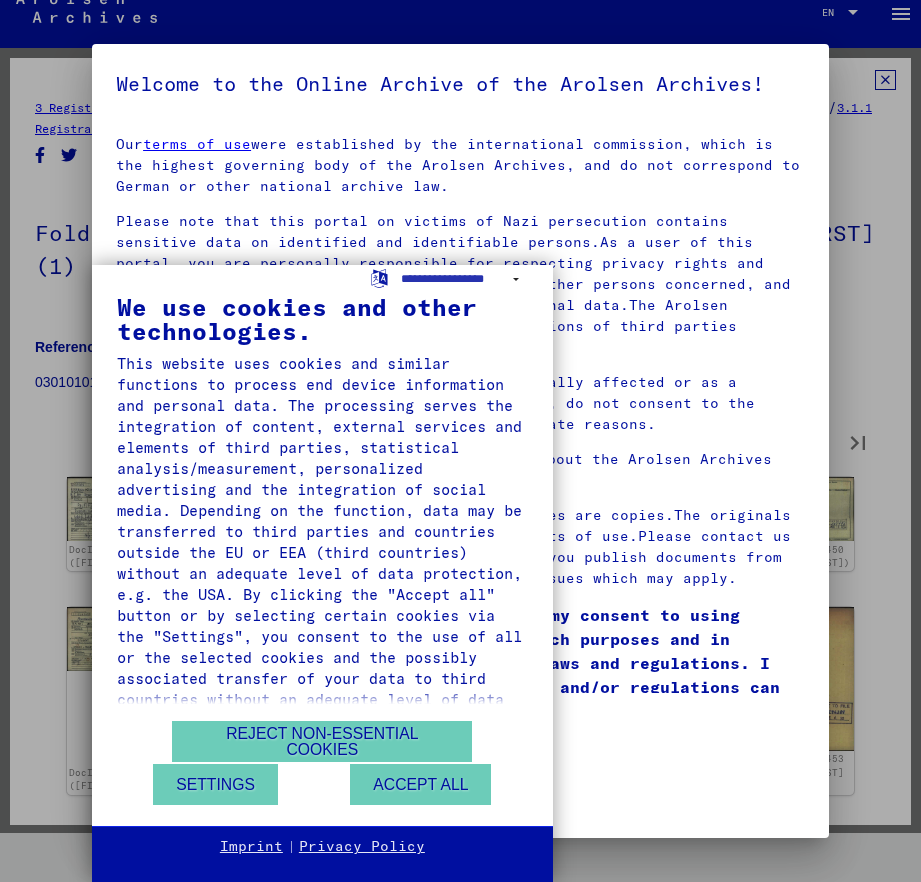 type on "**" 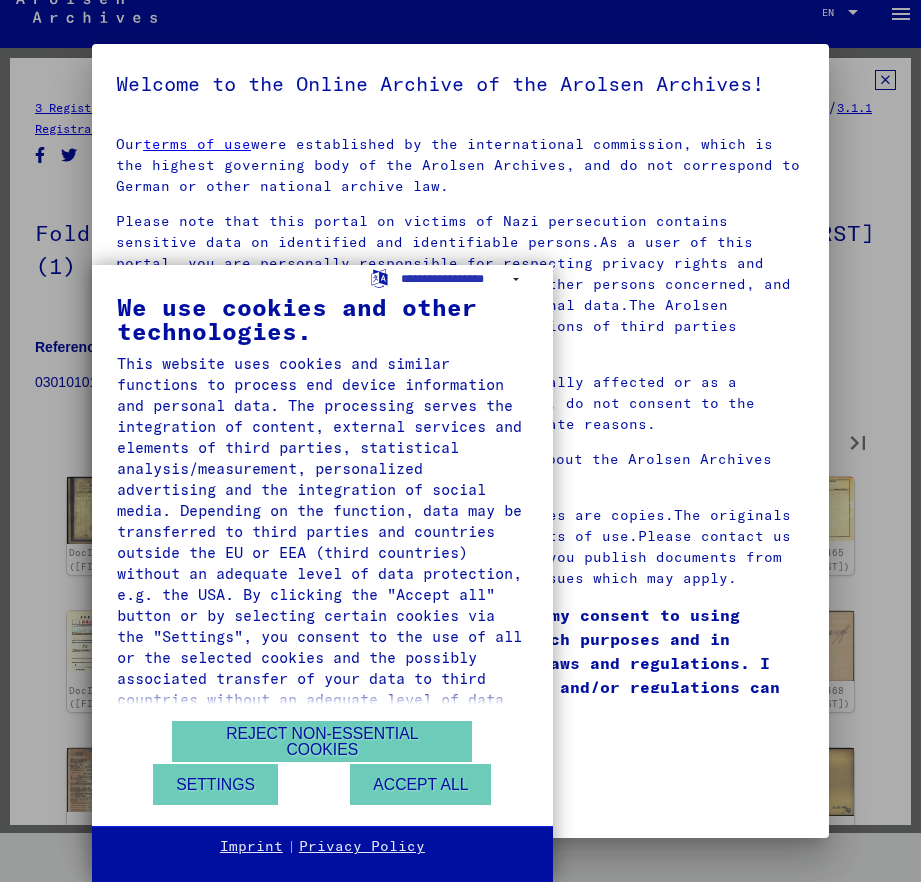 type on "**" 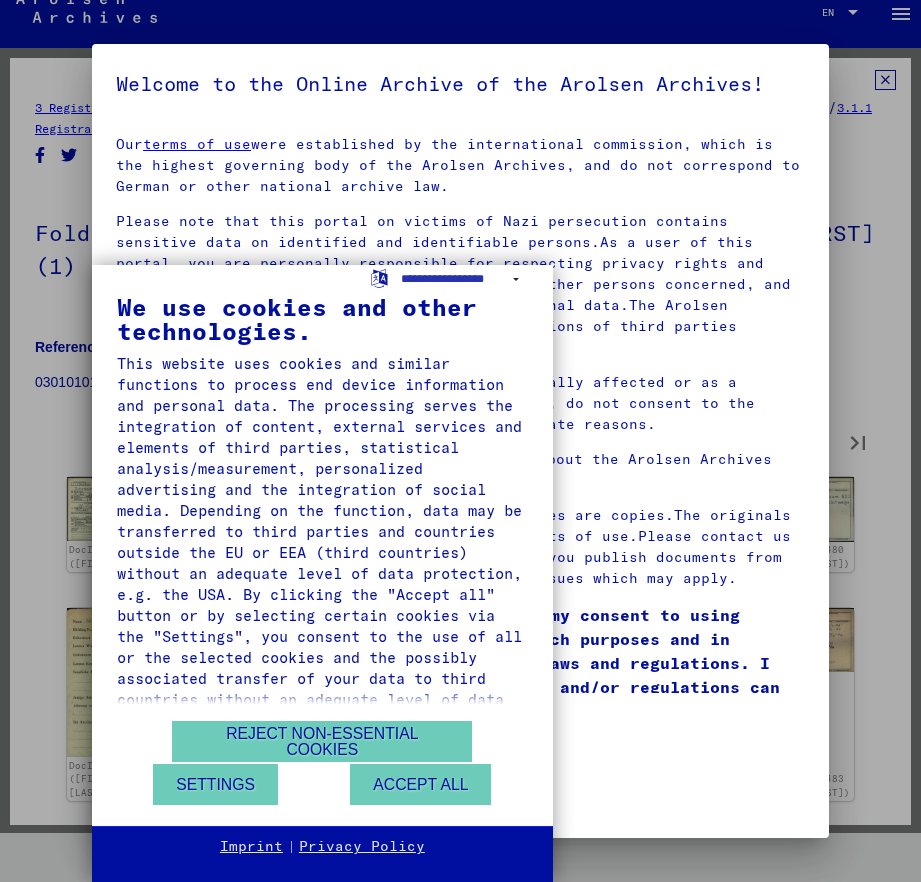 type on "**" 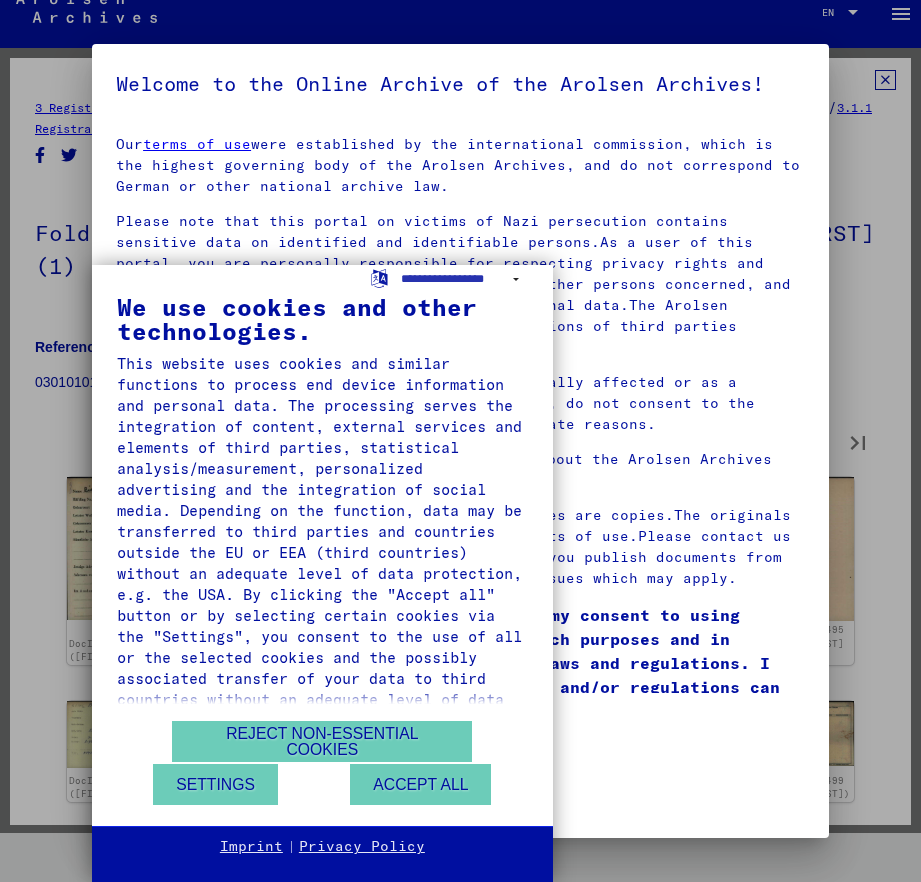 type on "**" 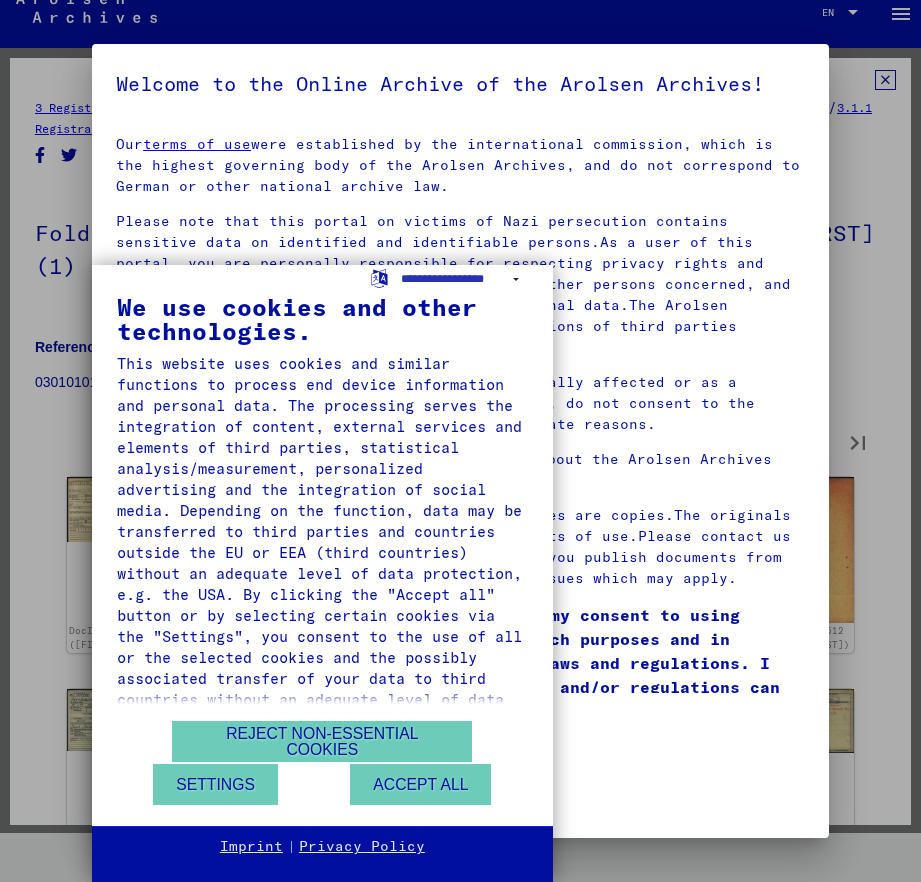type on "**" 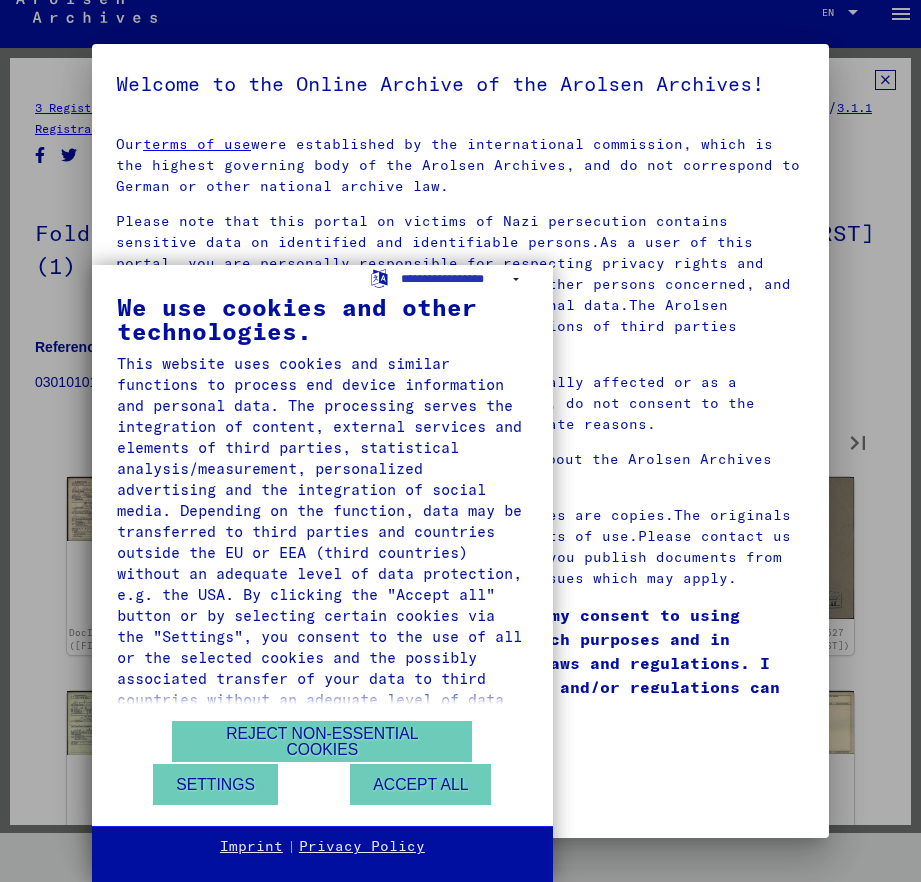 type on "**" 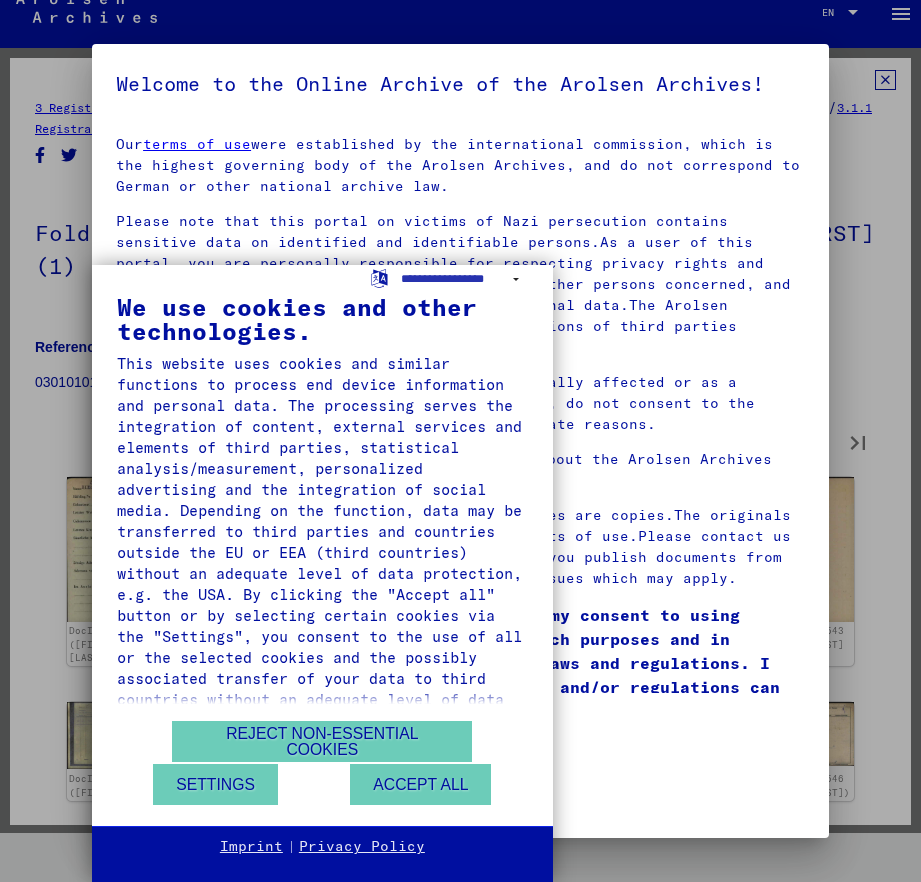 type on "**" 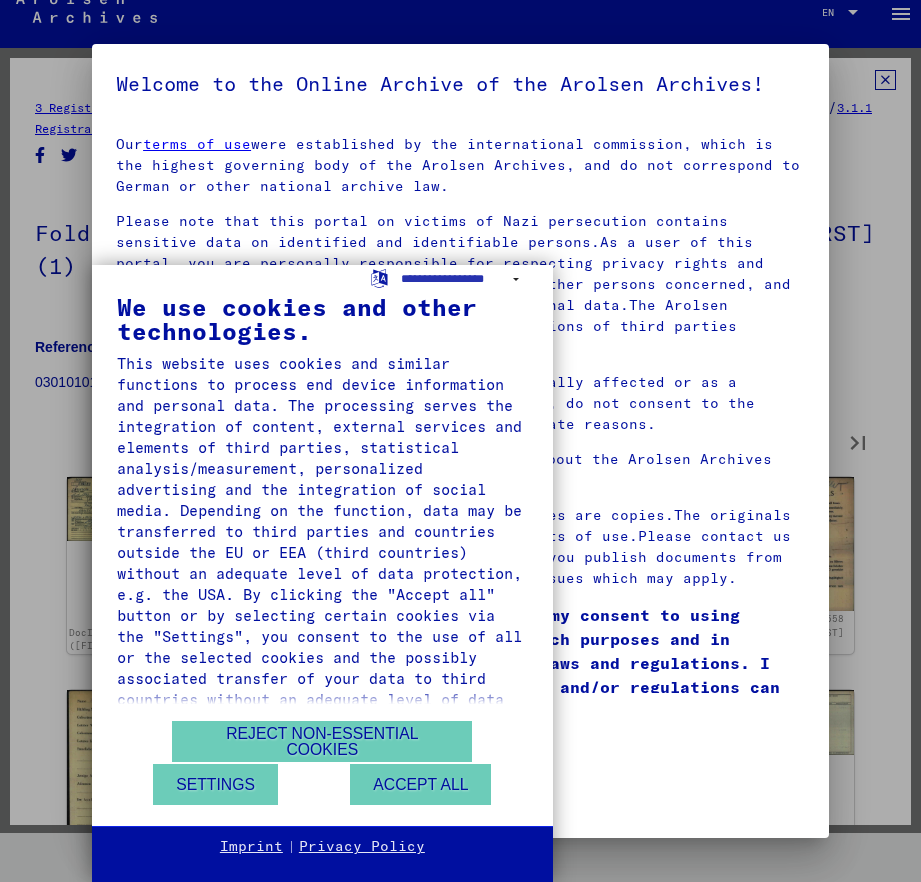 type on "**" 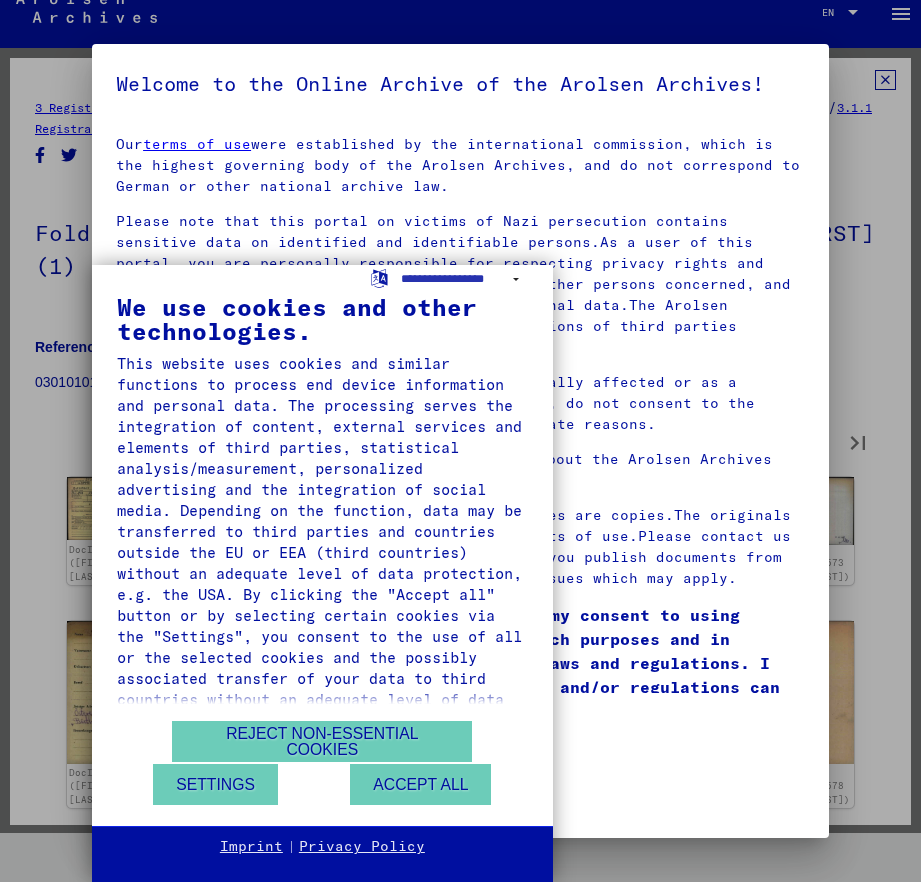 type on "**" 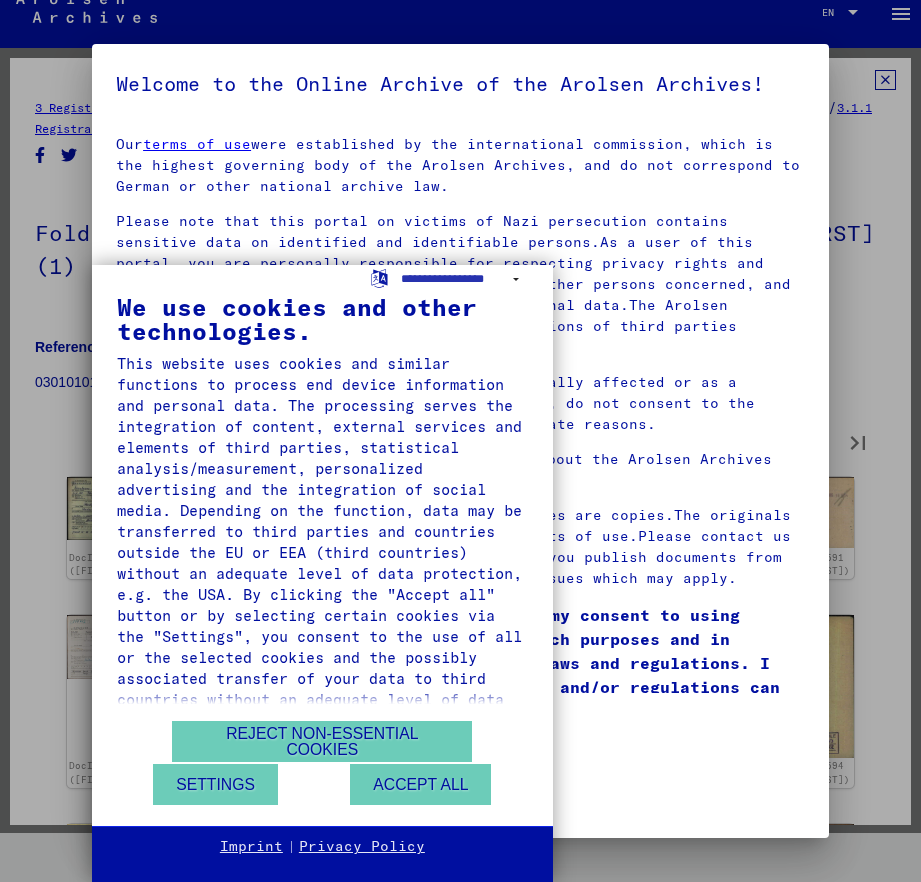 type on "**" 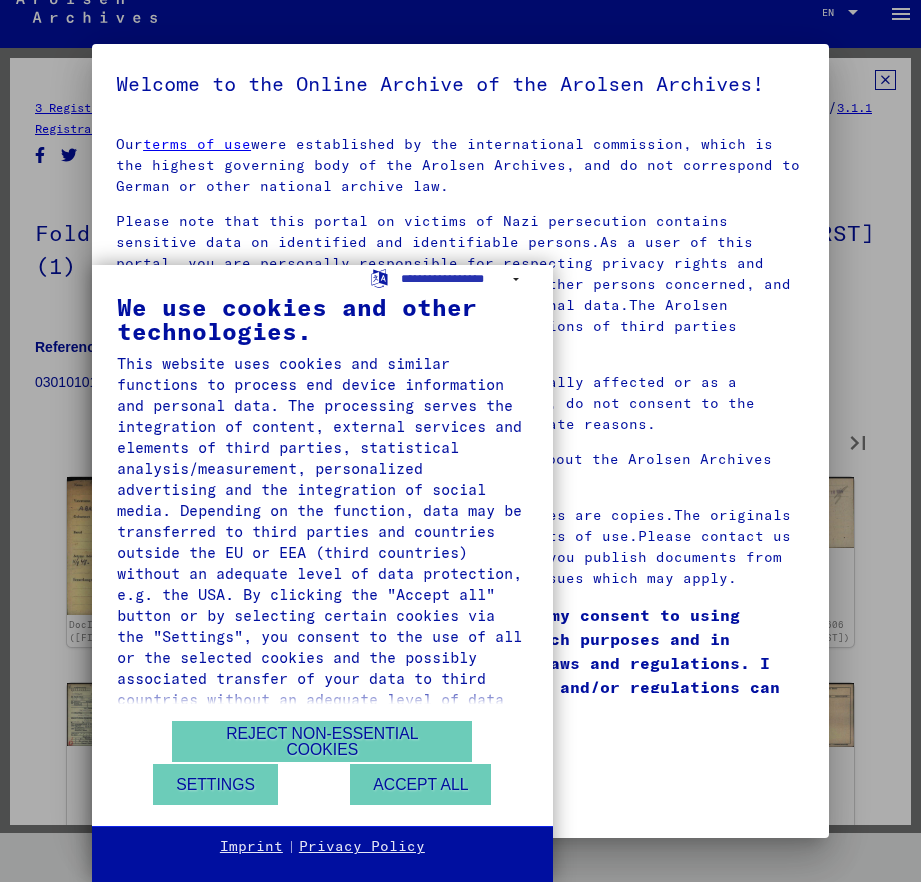 type on "**" 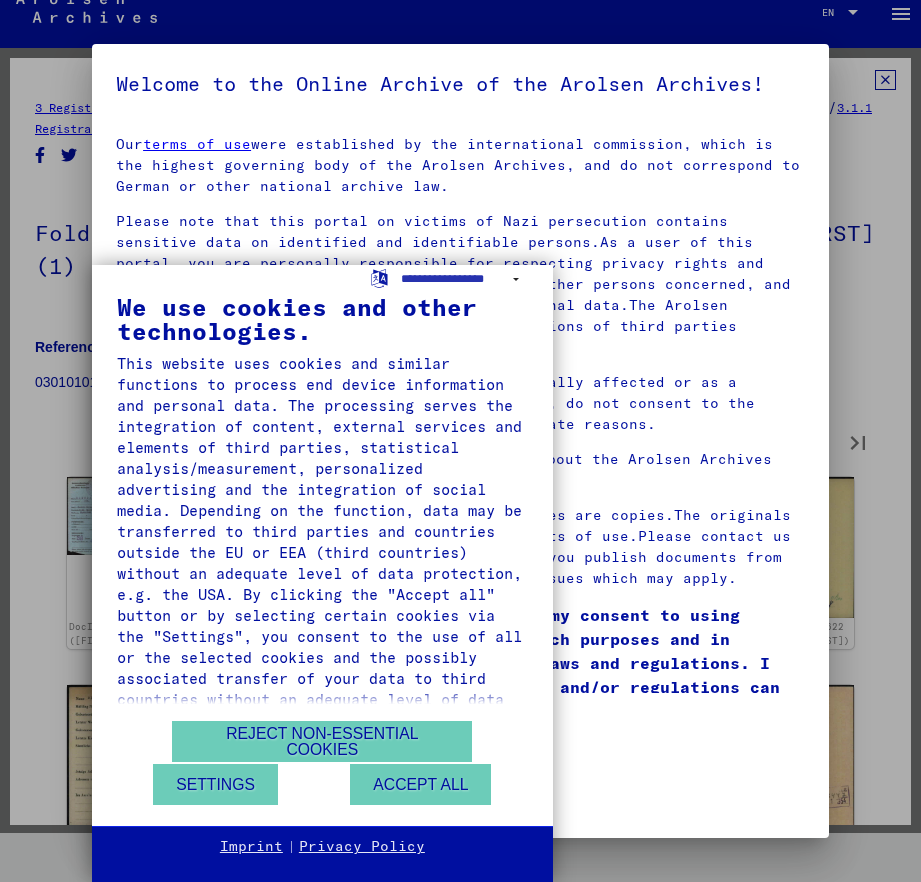 type on "**" 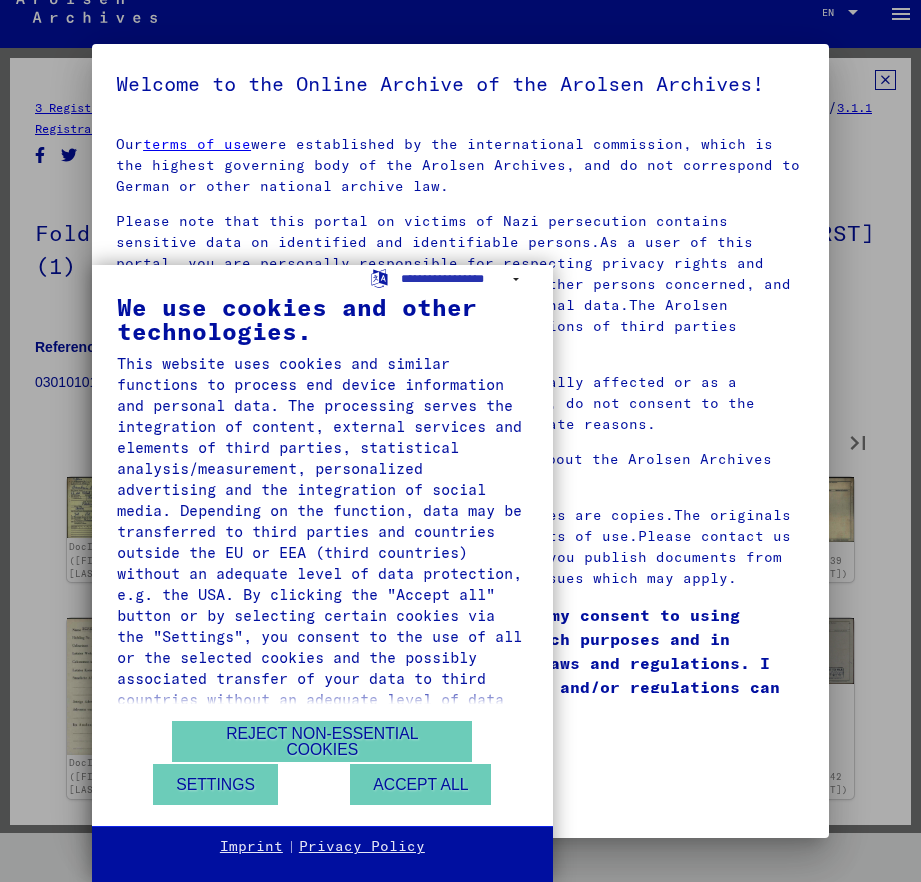 type on "**" 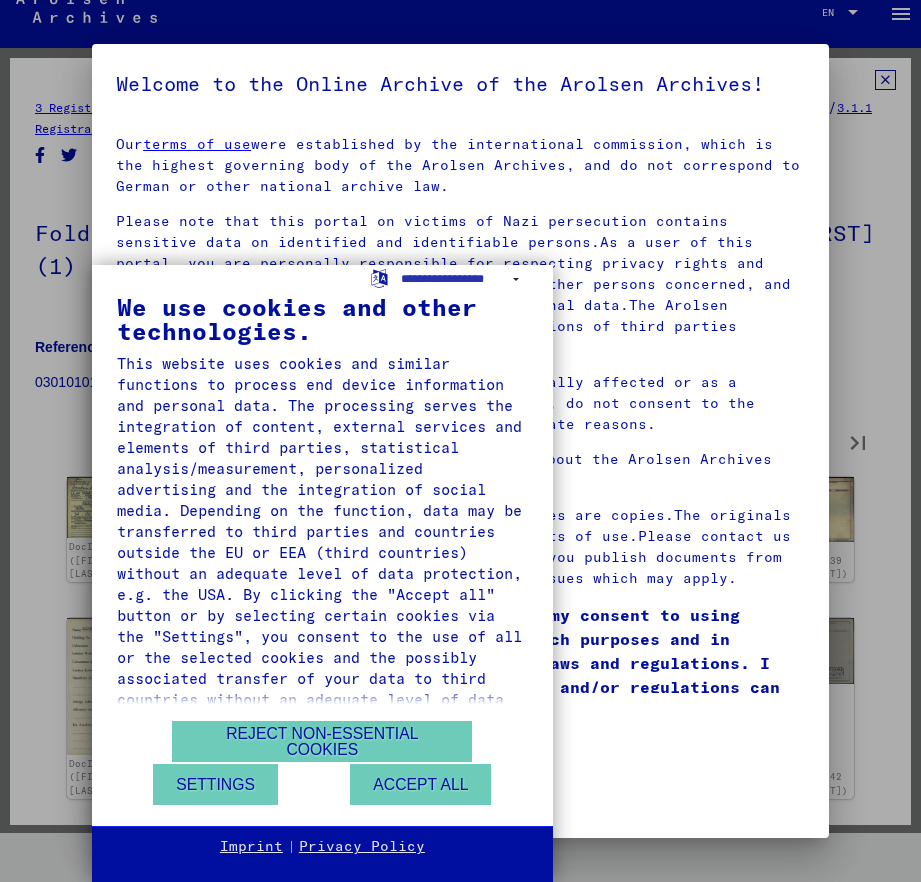 type on "**" 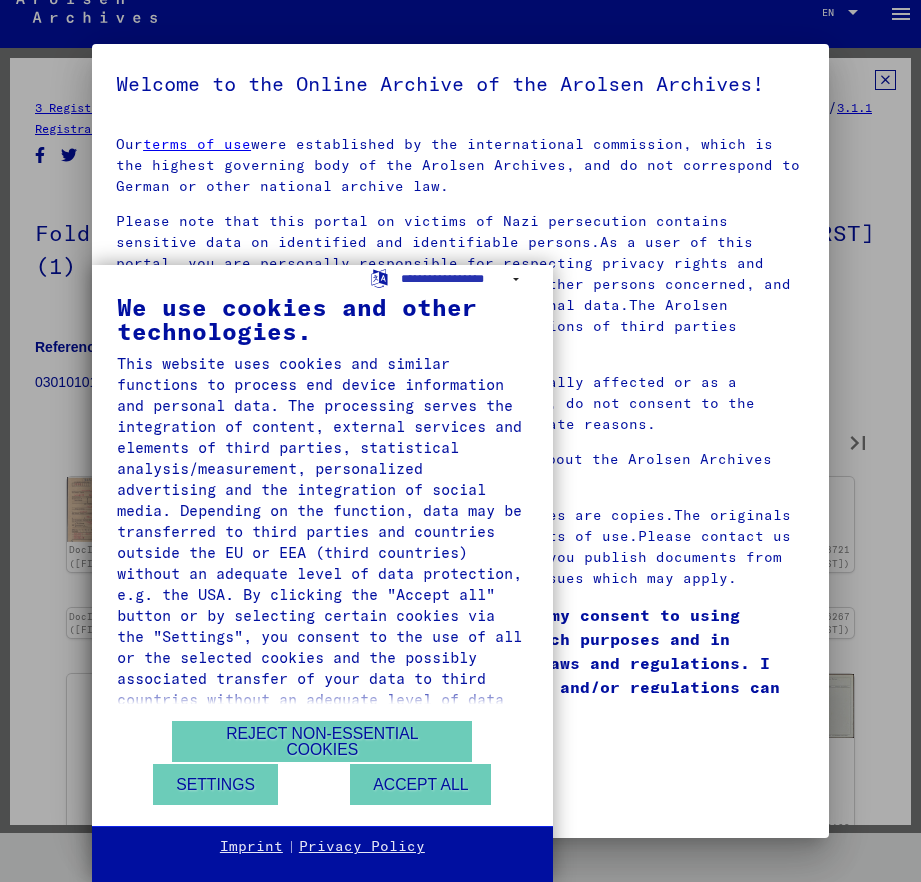 type on "**" 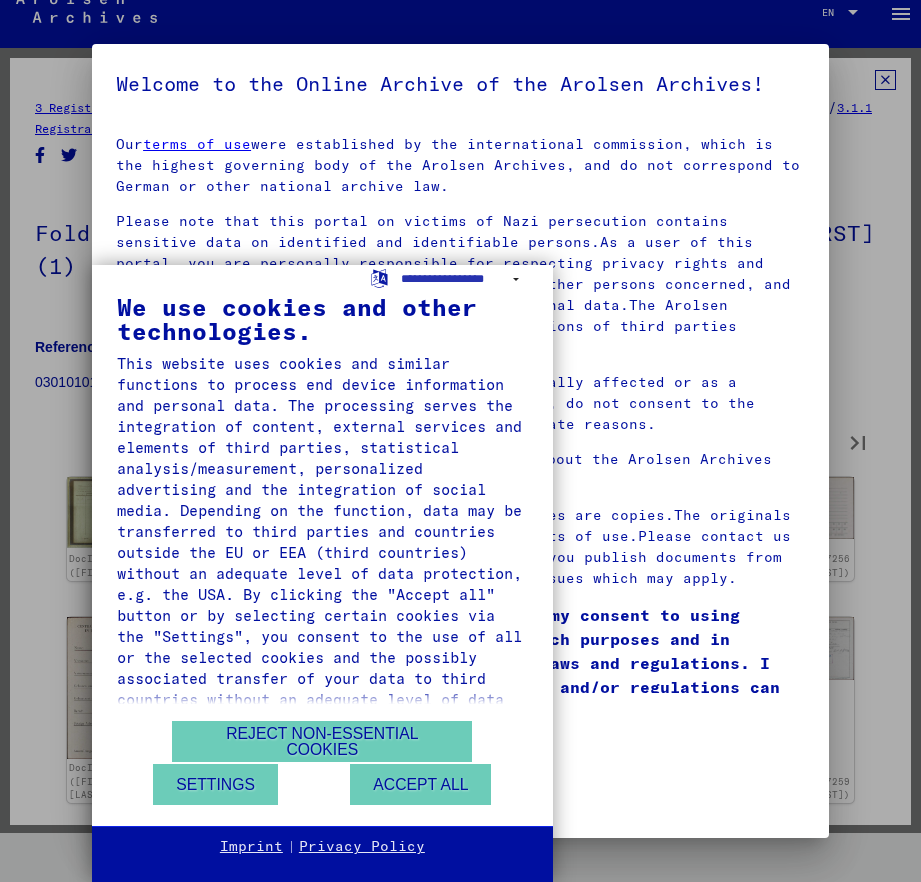 type on "**" 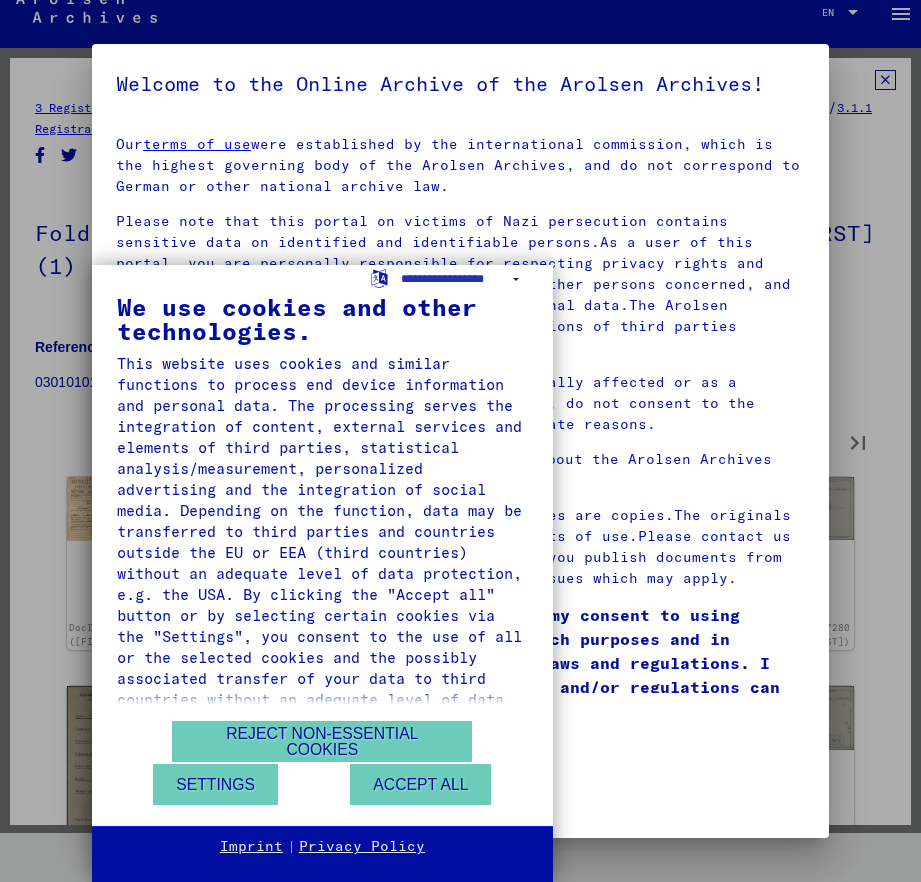 type on "**" 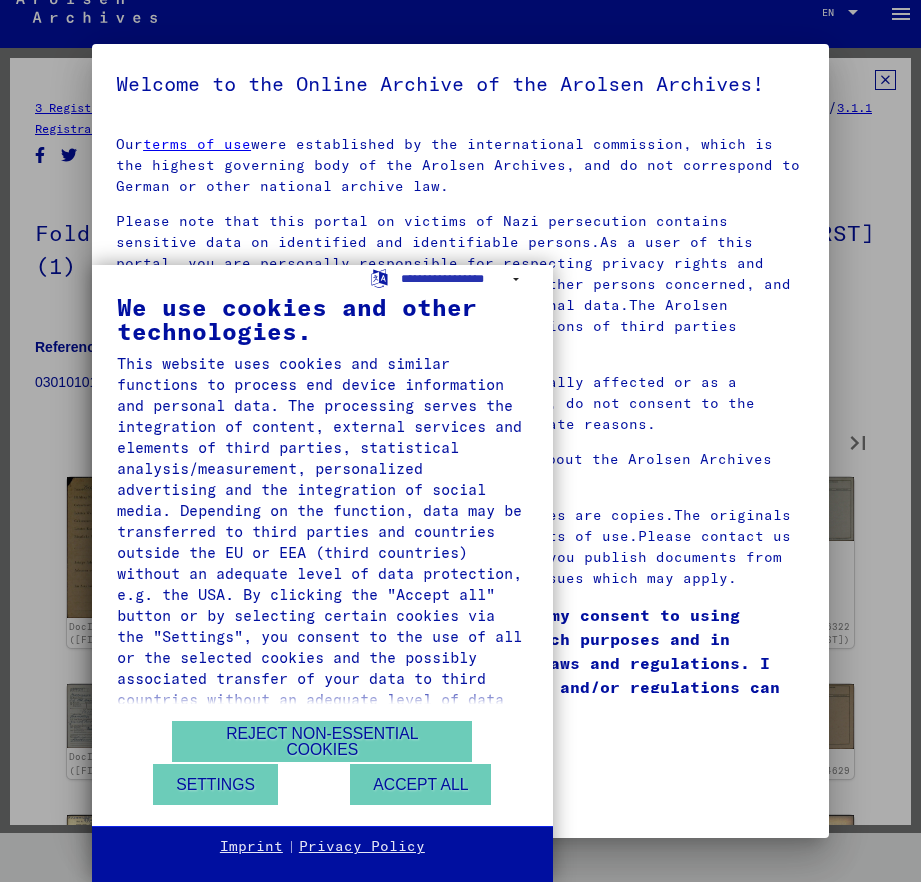 type on "**" 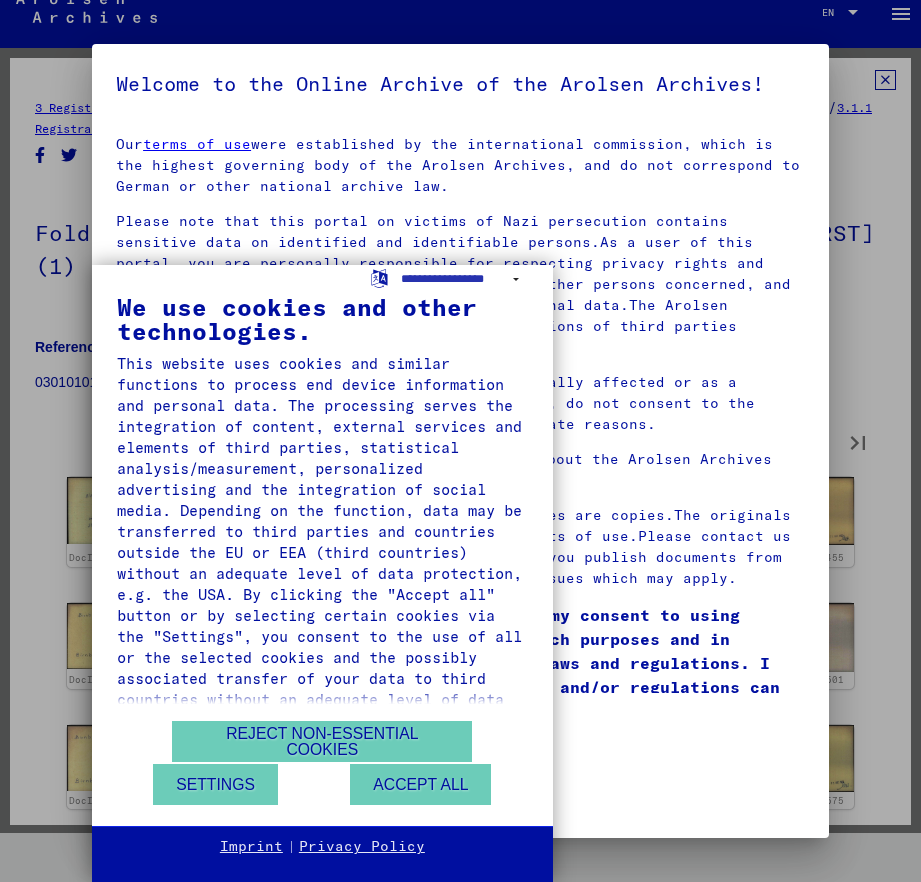 type on "**" 